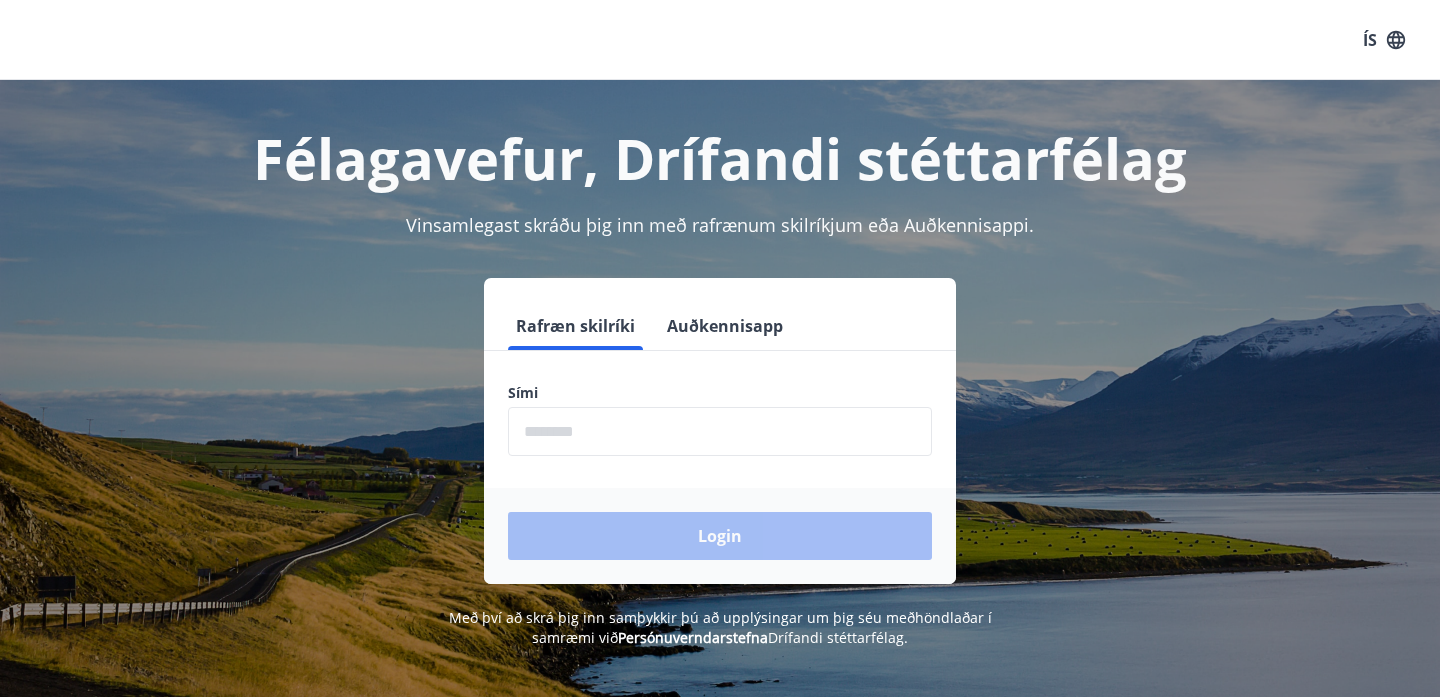 scroll, scrollTop: 0, scrollLeft: 0, axis: both 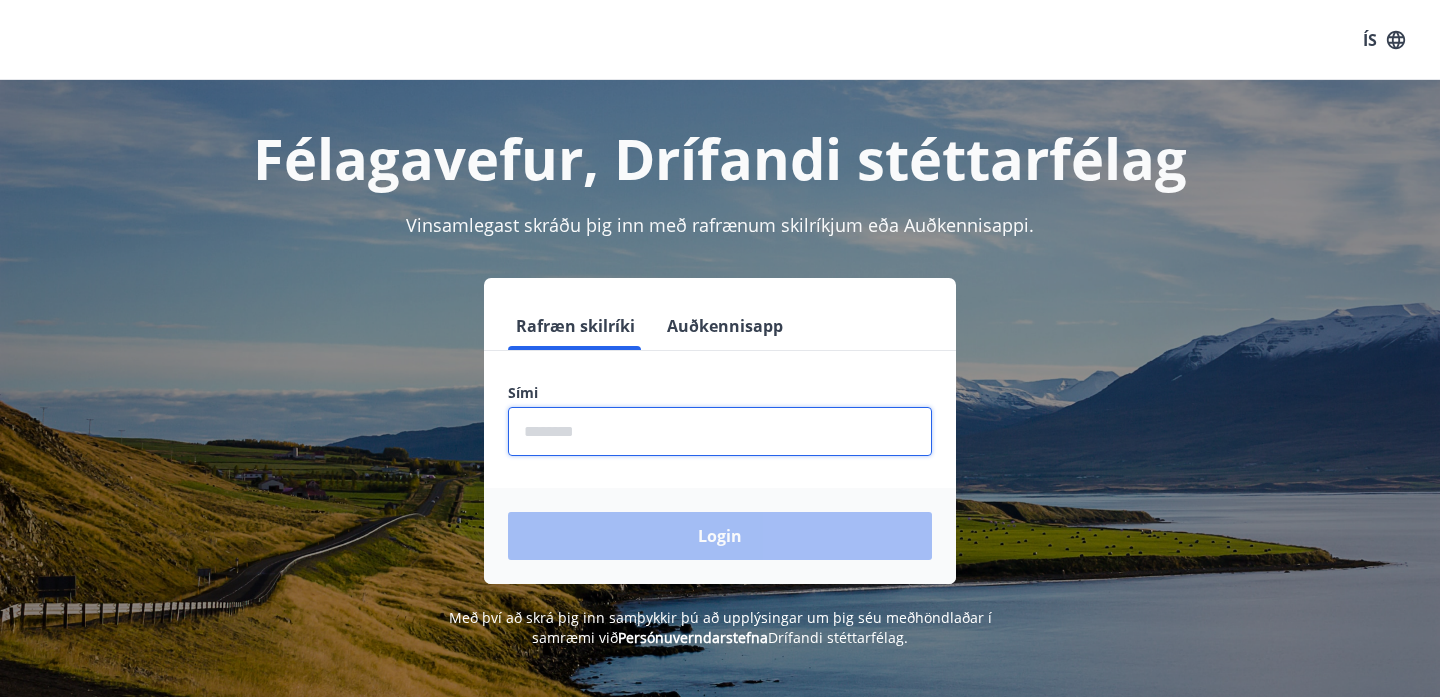 click at bounding box center (720, 431) 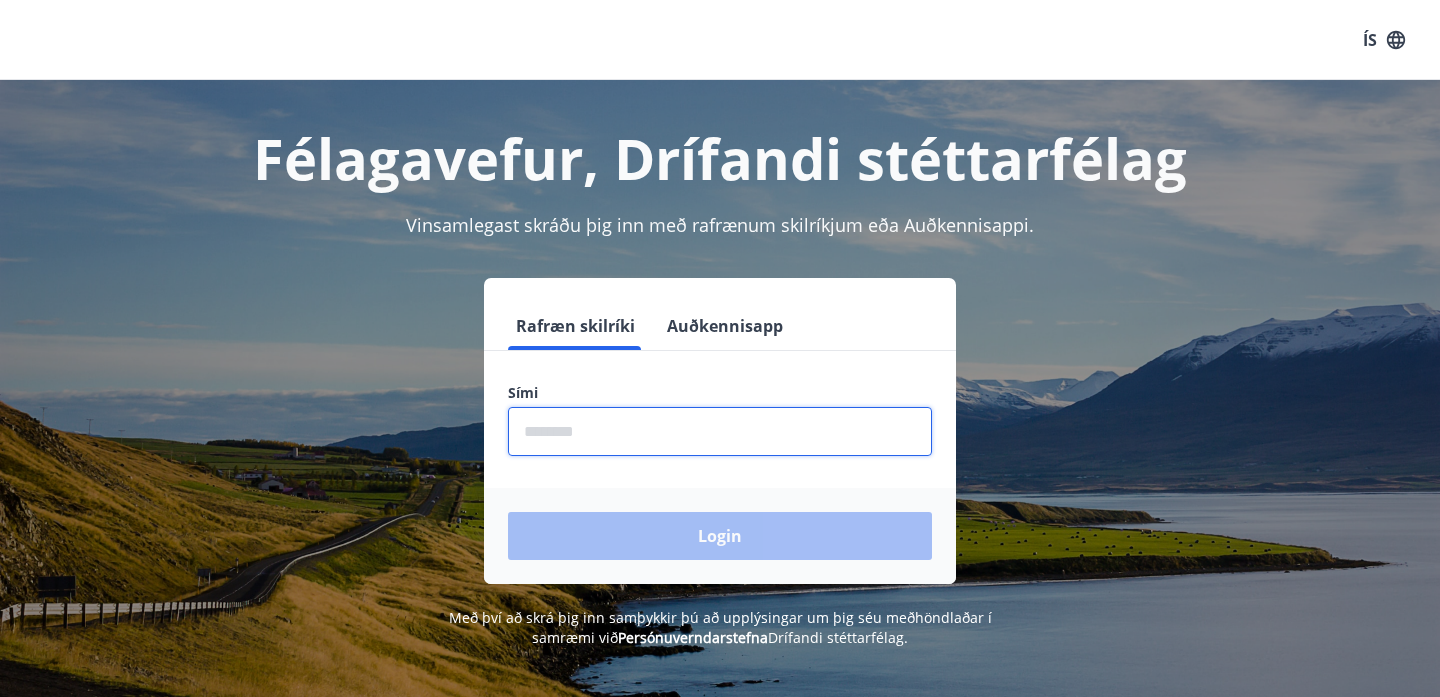 type on "********" 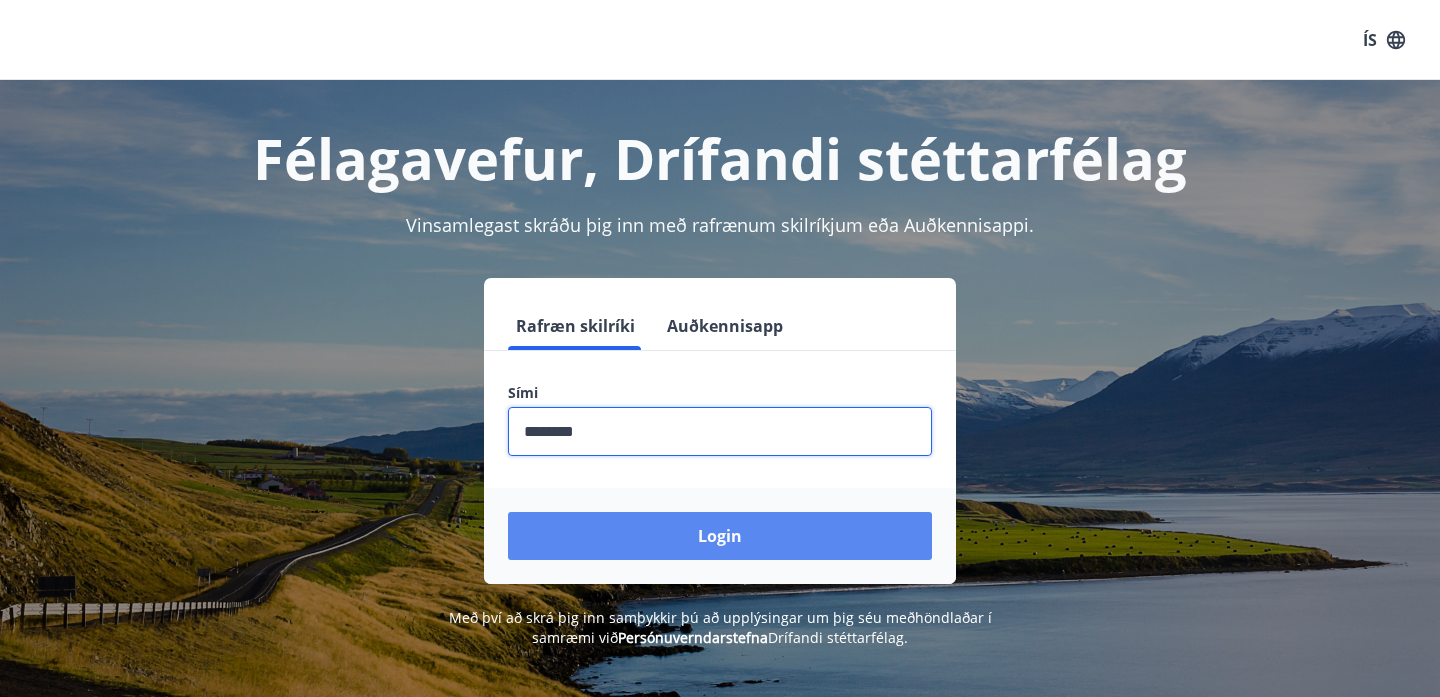 click on "Login" at bounding box center [720, 536] 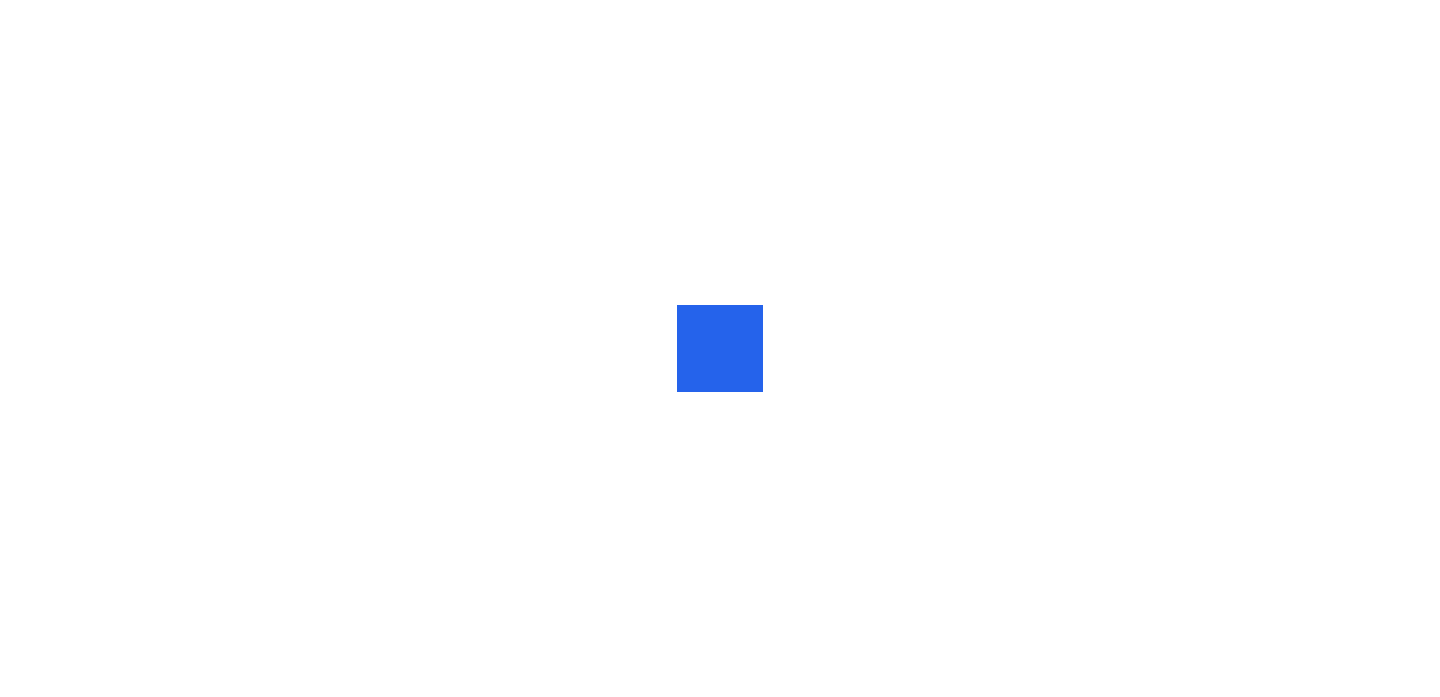 scroll, scrollTop: 0, scrollLeft: 0, axis: both 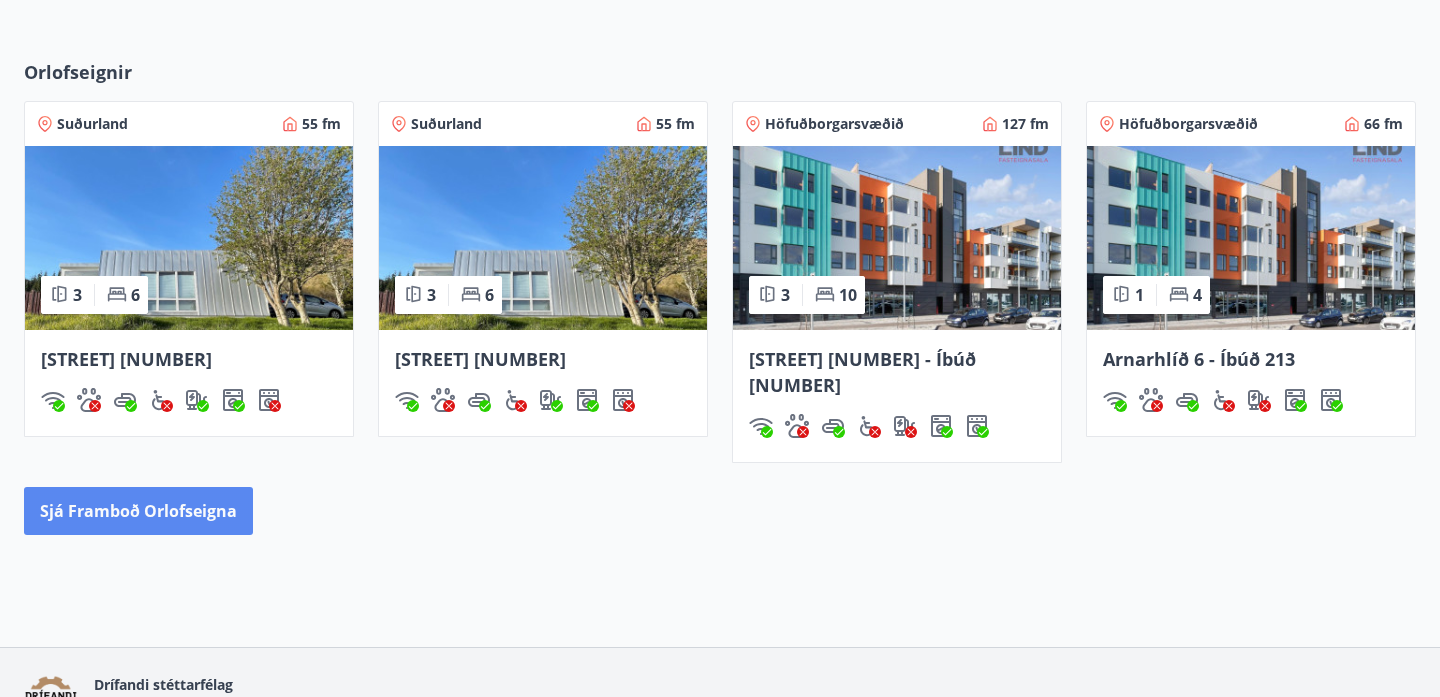 click on "Sjá framboð orlofseigna" at bounding box center [138, 511] 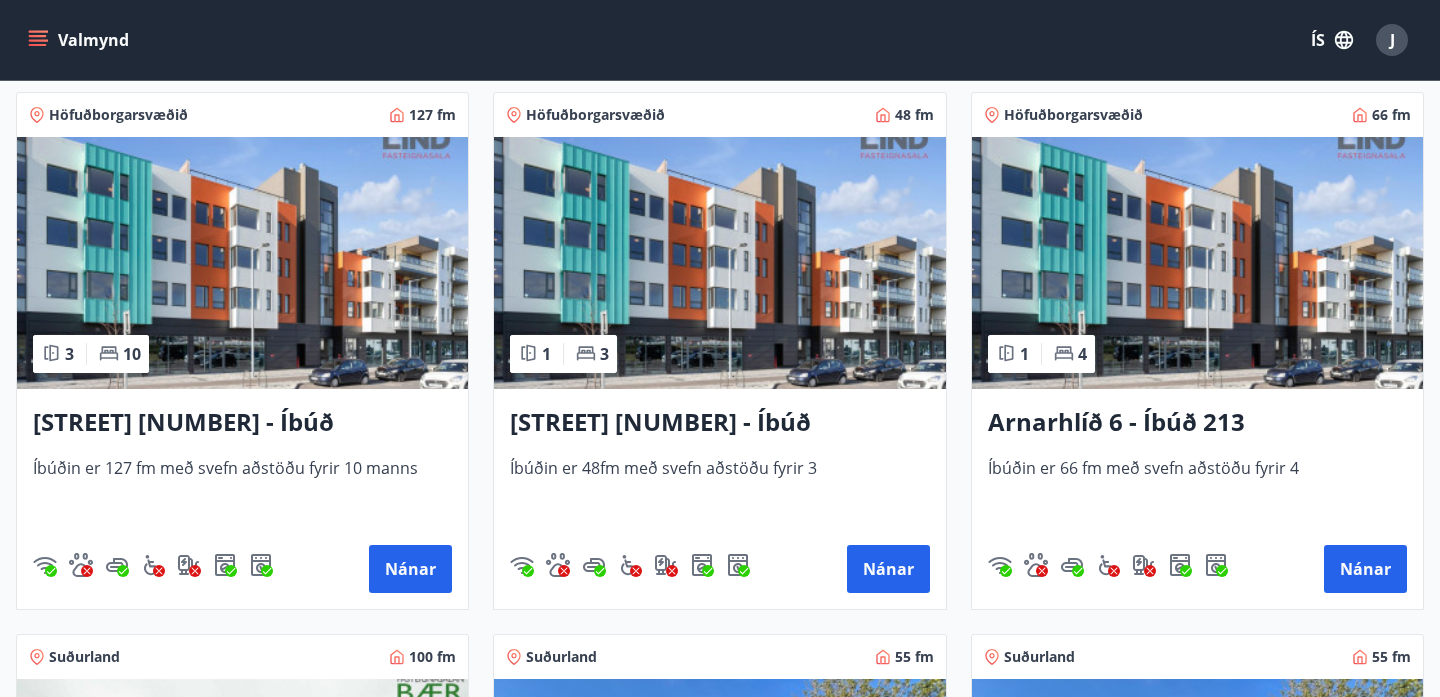 scroll, scrollTop: 374, scrollLeft: 0, axis: vertical 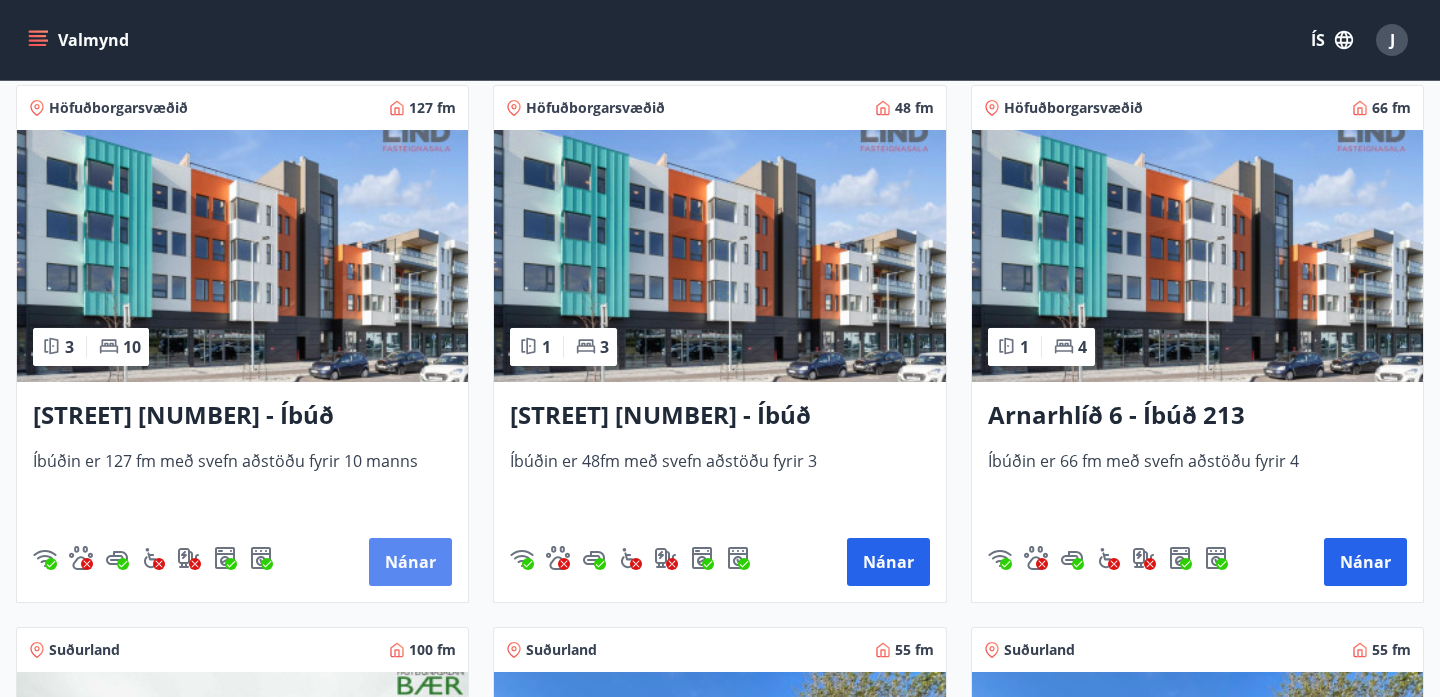 click on "Nánar" at bounding box center [410, 562] 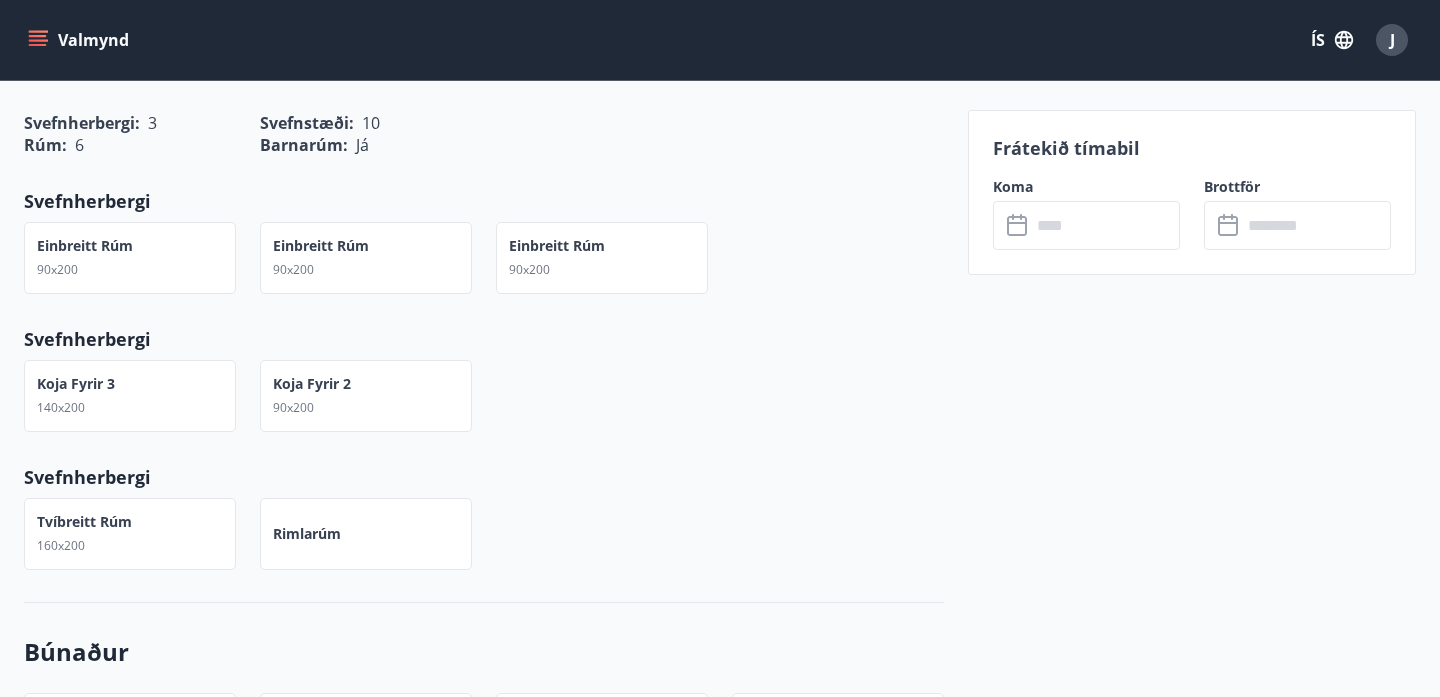 scroll, scrollTop: 1044, scrollLeft: 0, axis: vertical 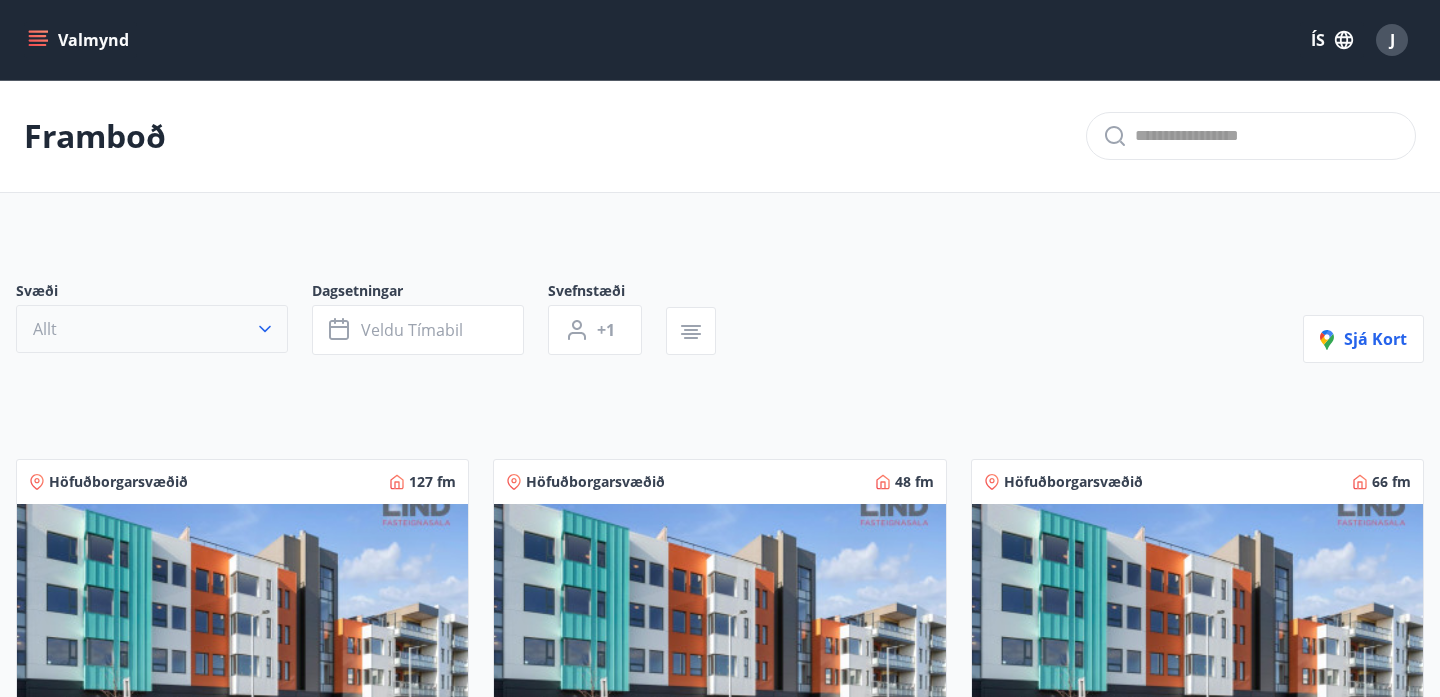 click on "Allt" at bounding box center (152, 329) 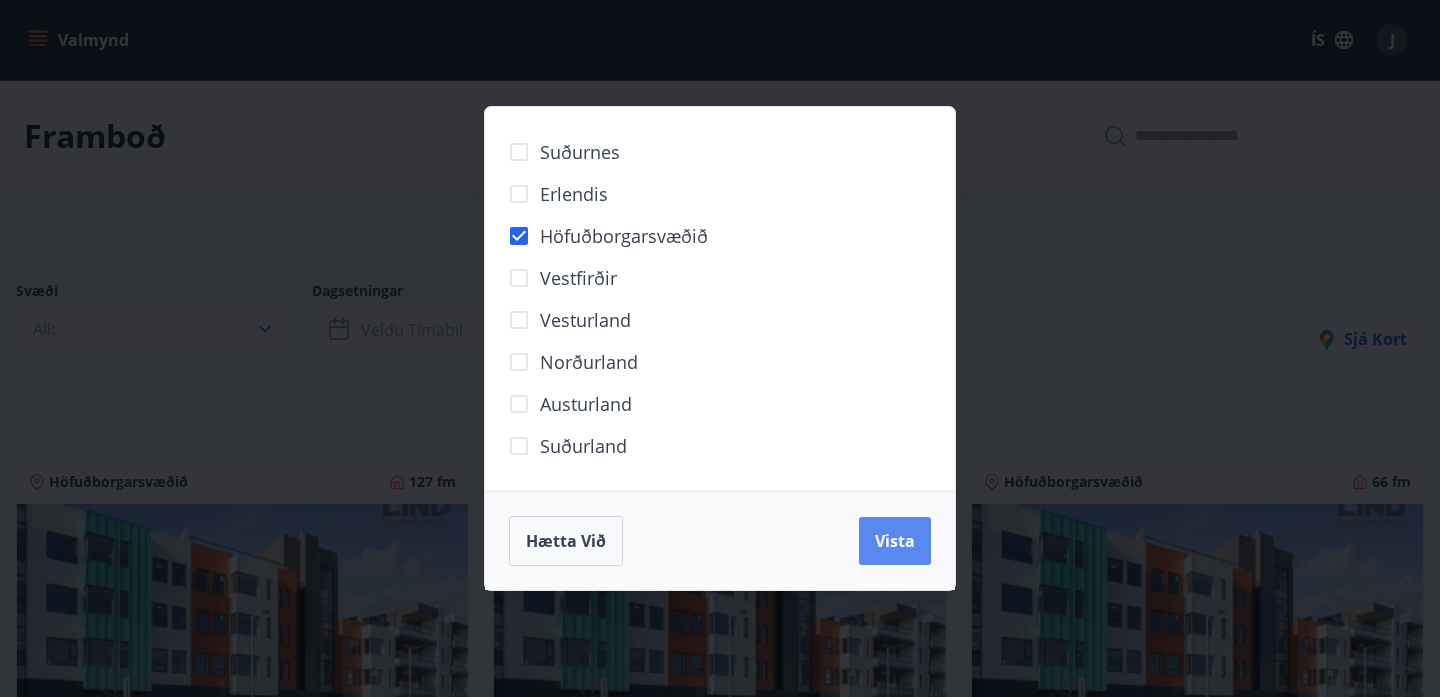 click on "Vista" at bounding box center (895, 541) 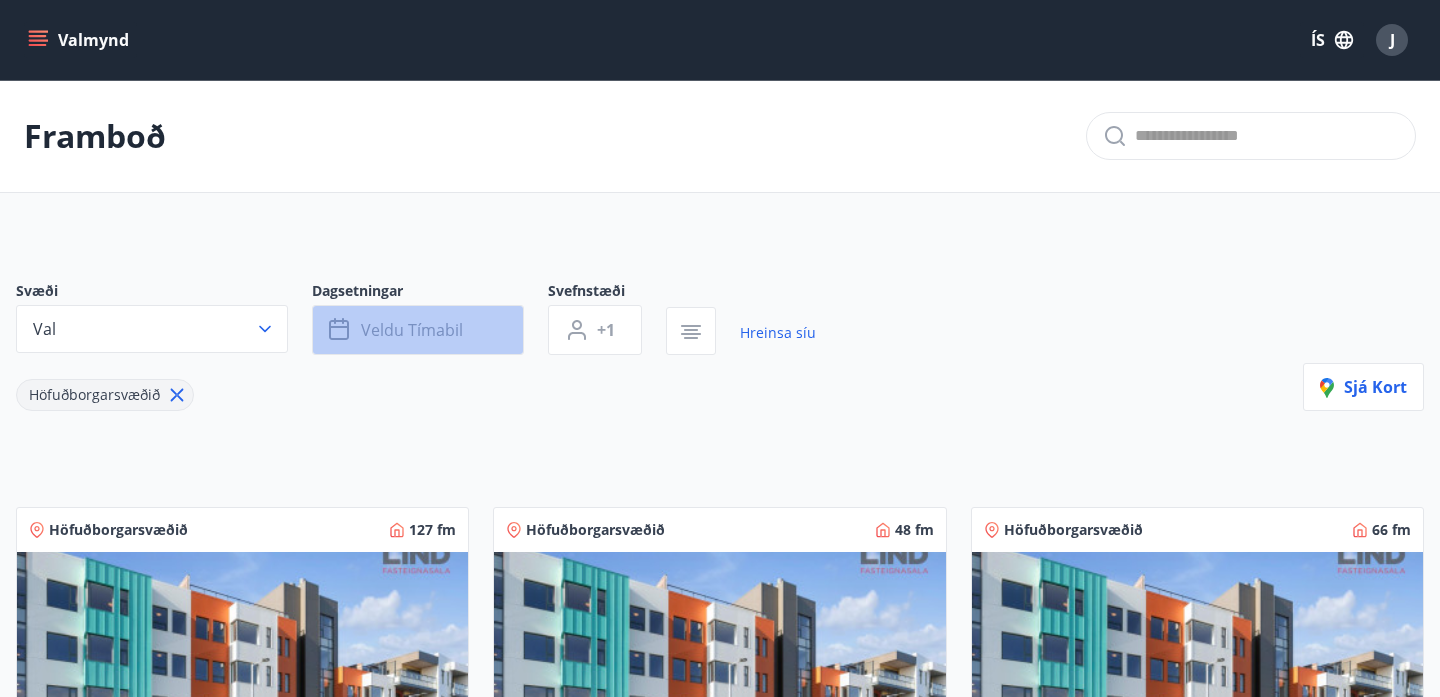 click on "Veldu tímabil" at bounding box center (418, 330) 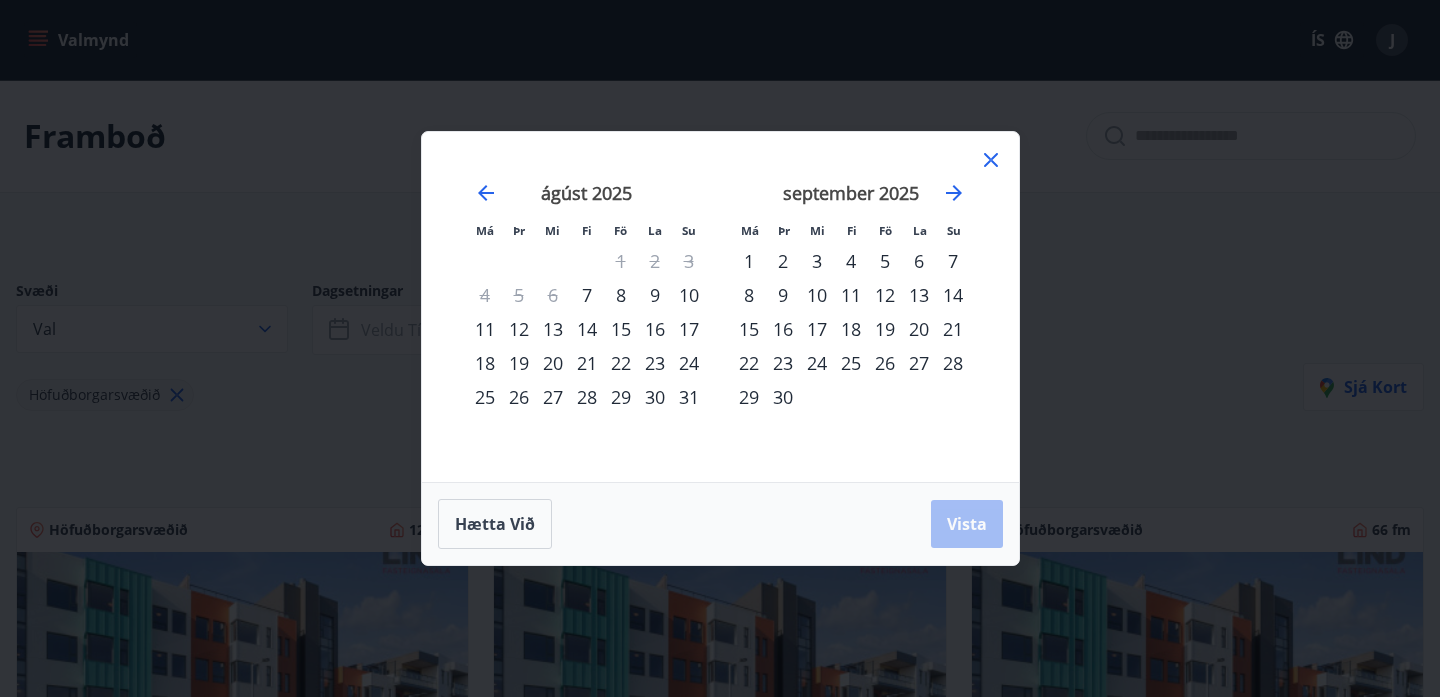 click on "26" at bounding box center (519, 397) 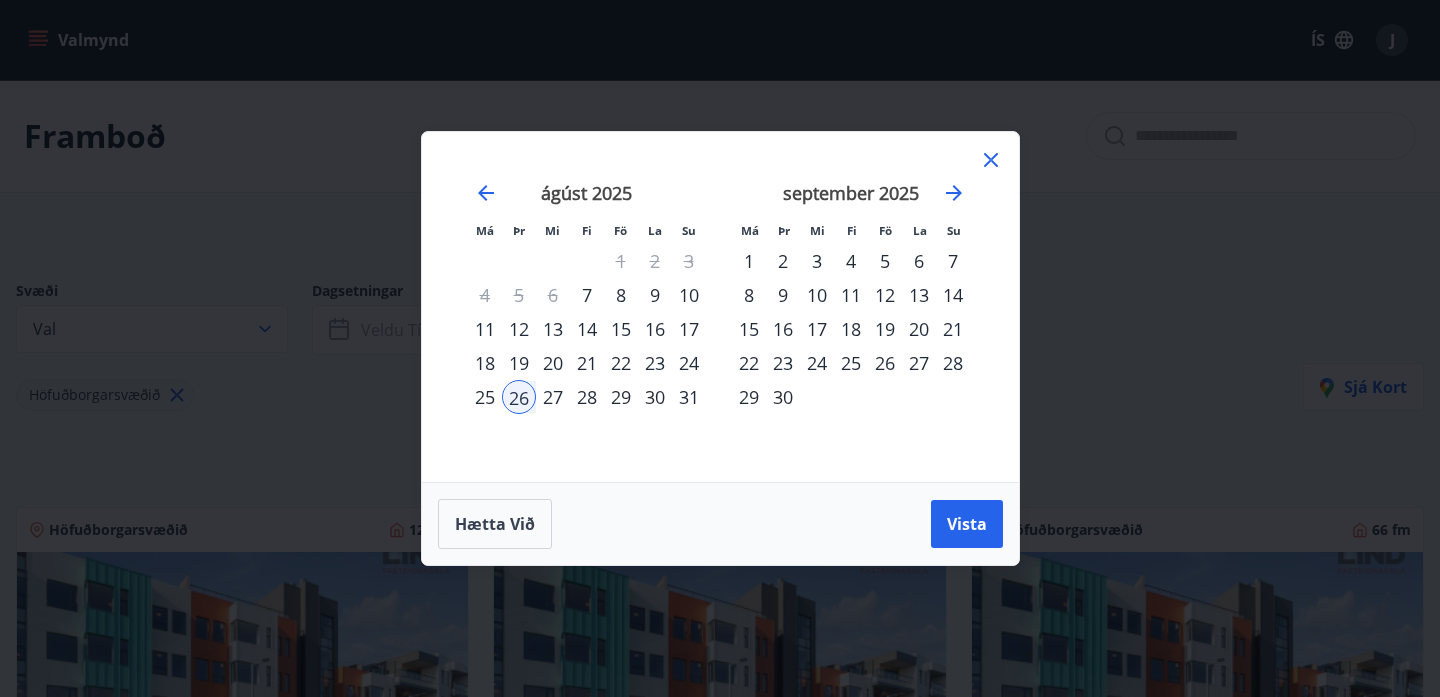 click on "27" at bounding box center (553, 397) 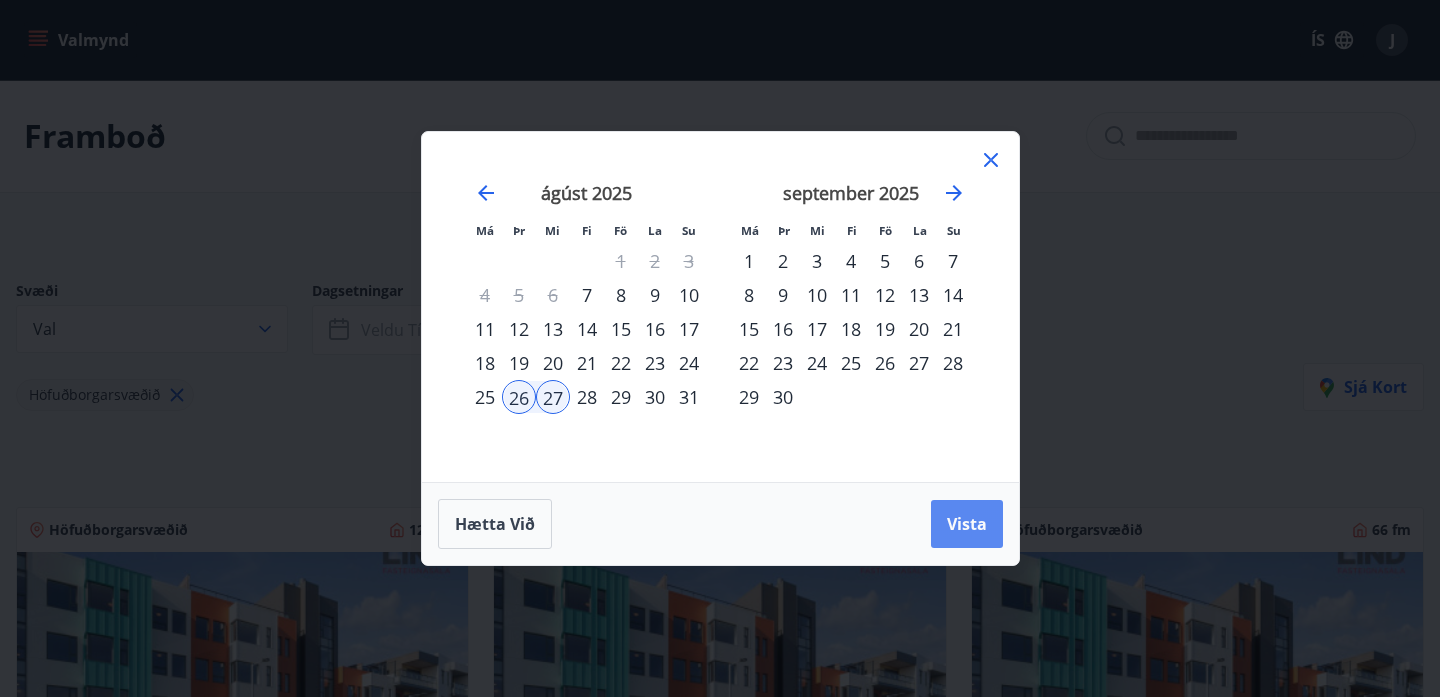 click on "Vista" at bounding box center (967, 524) 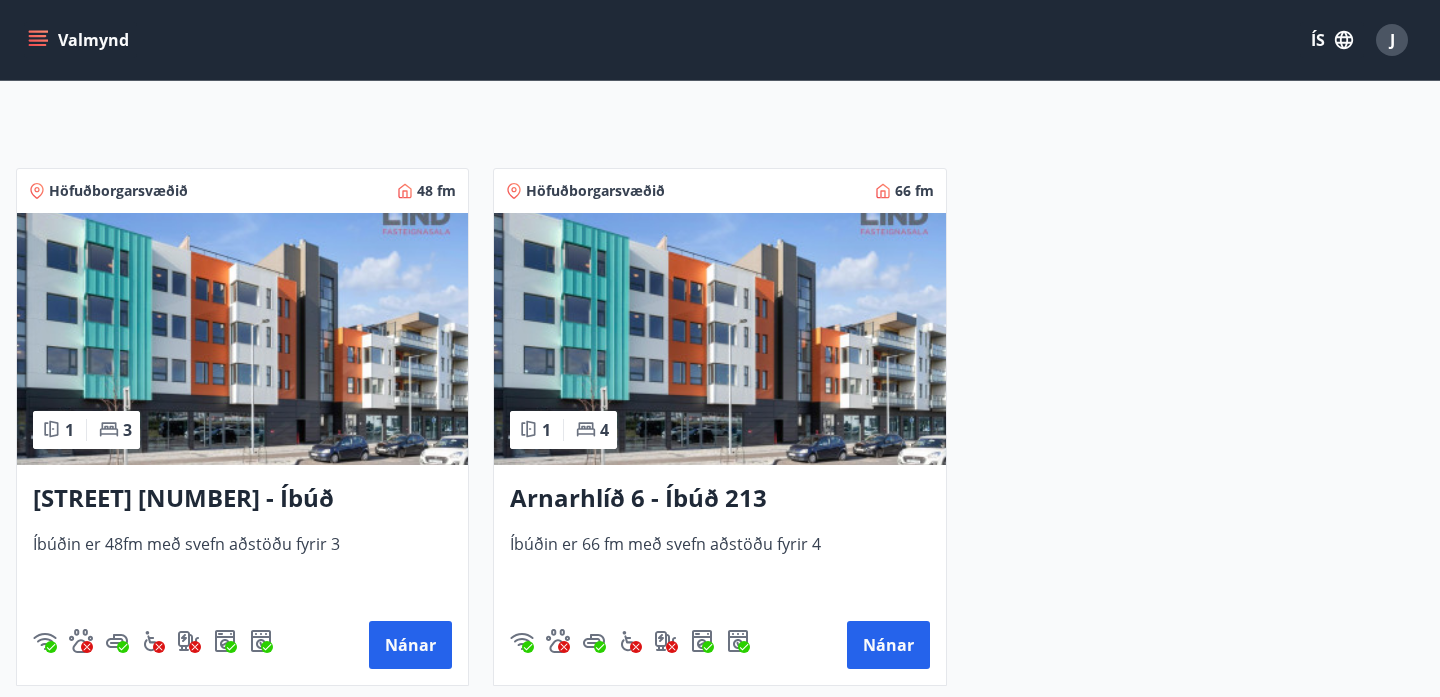 click at bounding box center [719, 339] 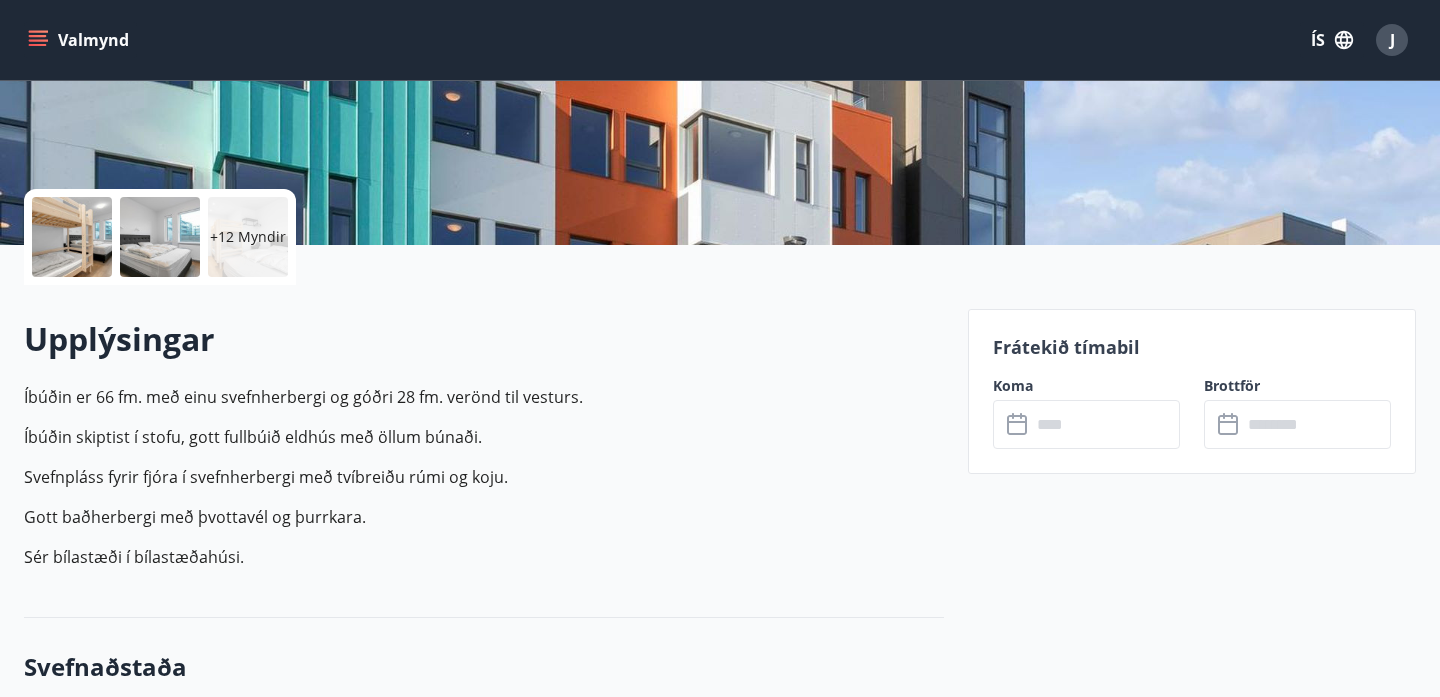 scroll, scrollTop: 420, scrollLeft: 0, axis: vertical 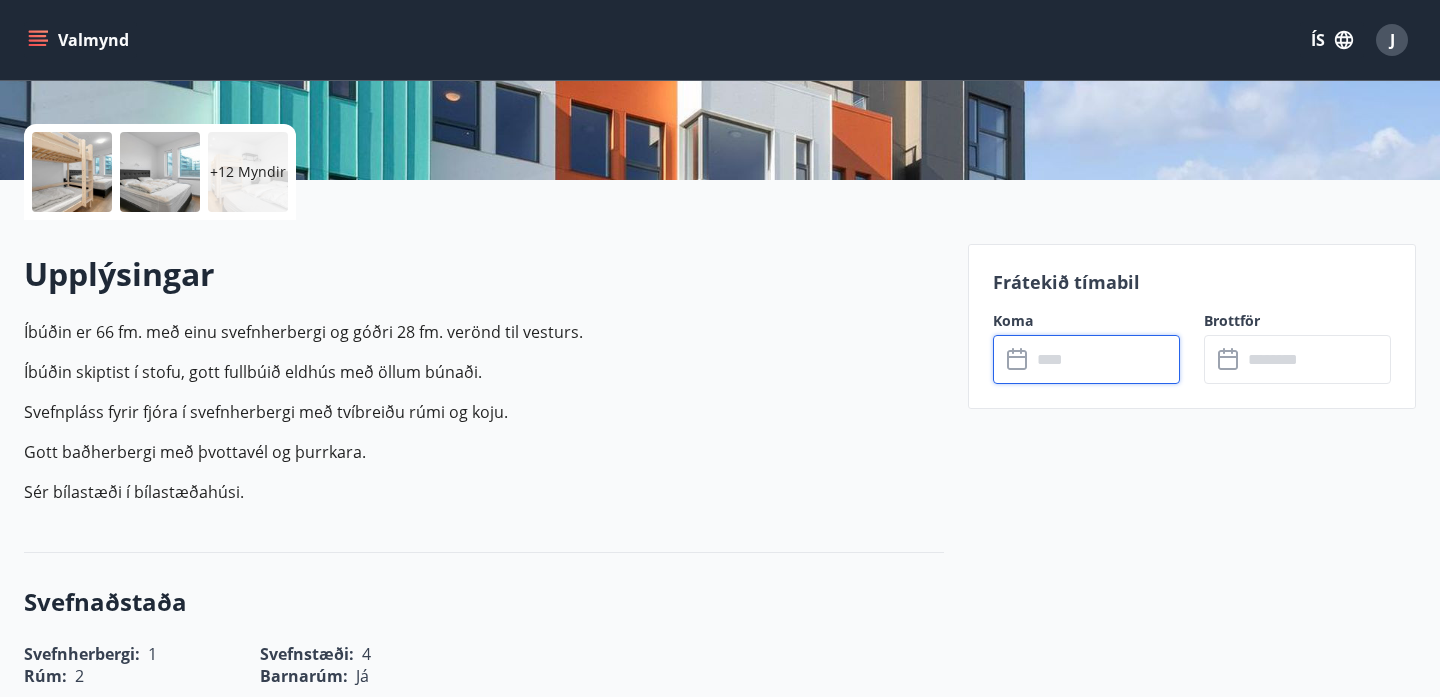 click at bounding box center (1105, 359) 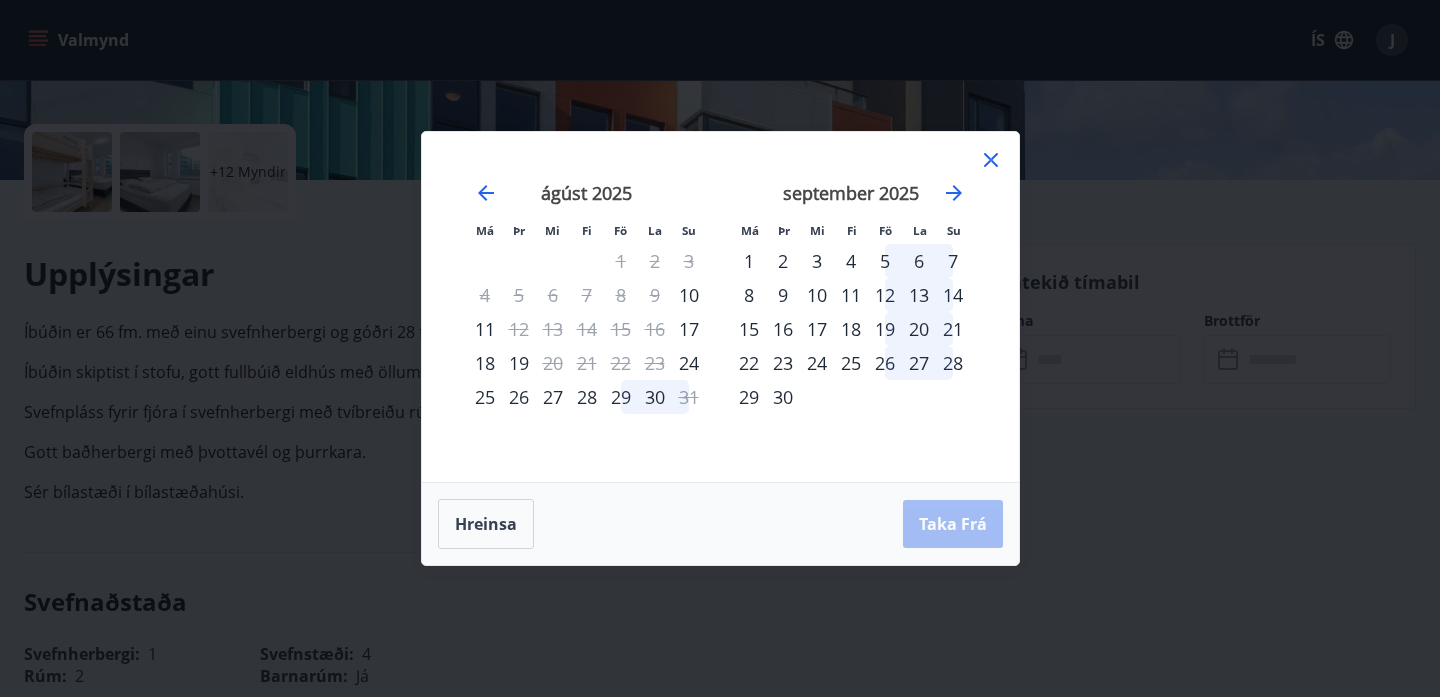 click on "26" at bounding box center [519, 397] 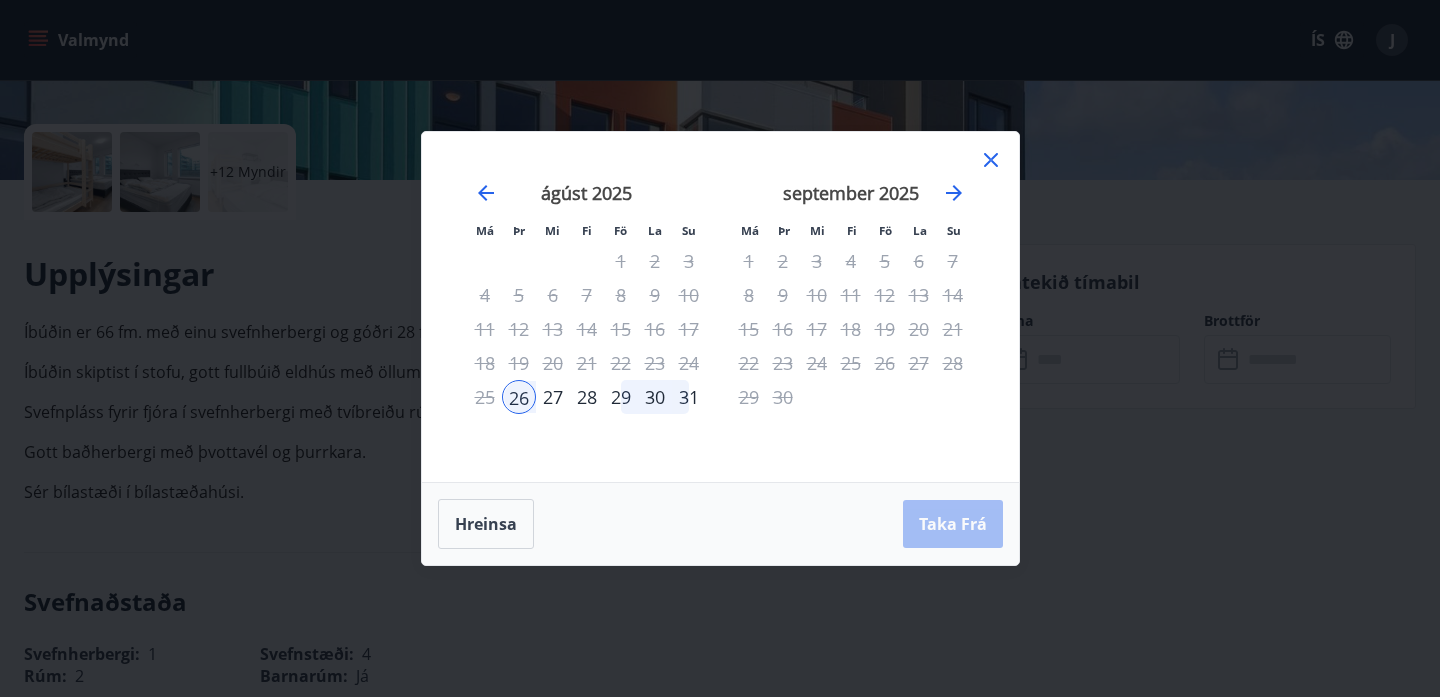 click on "27" at bounding box center (553, 397) 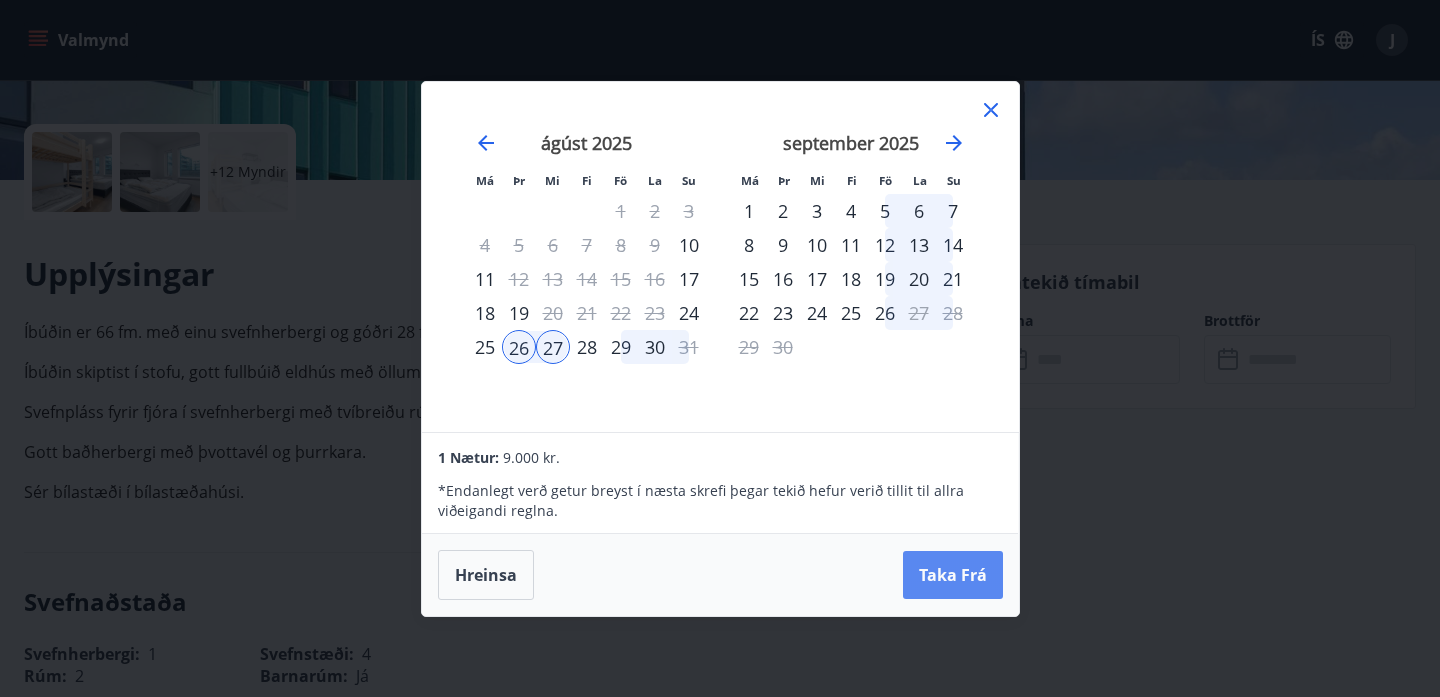 click on "Taka Frá" at bounding box center [953, 575] 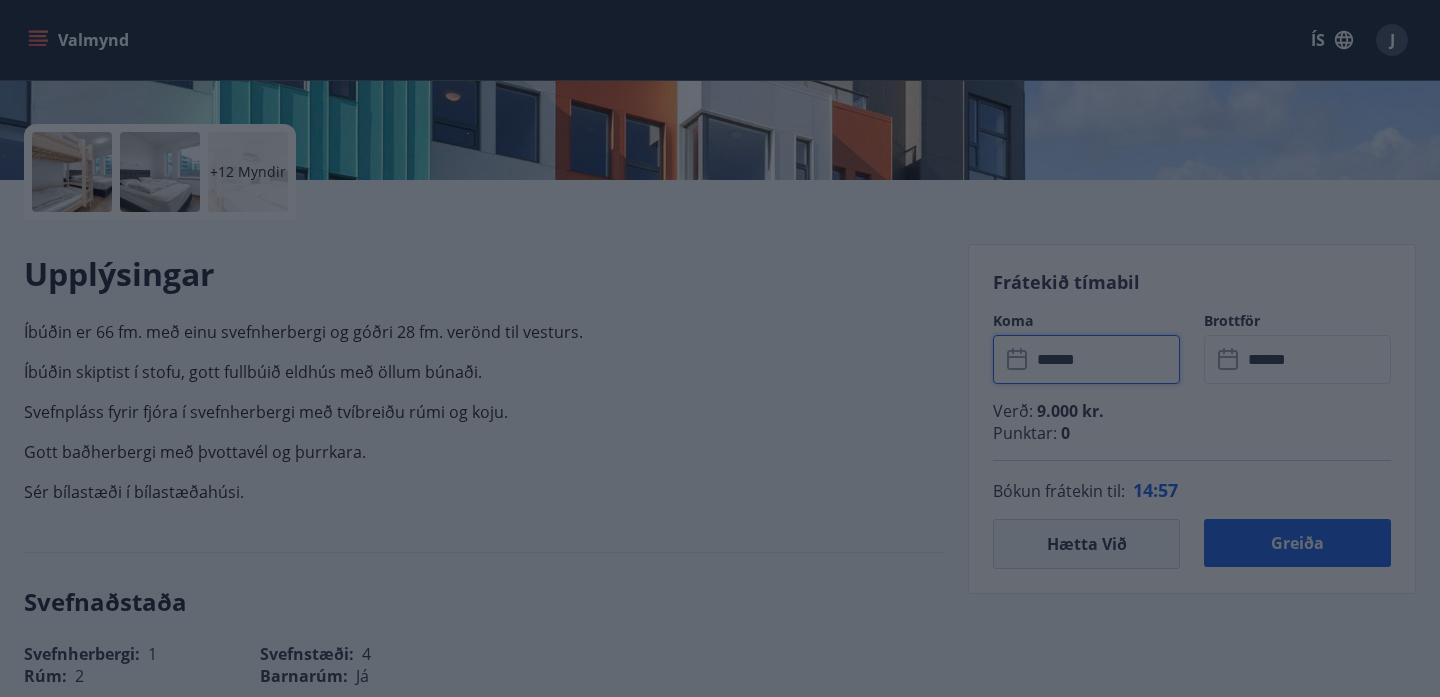 type on "******" 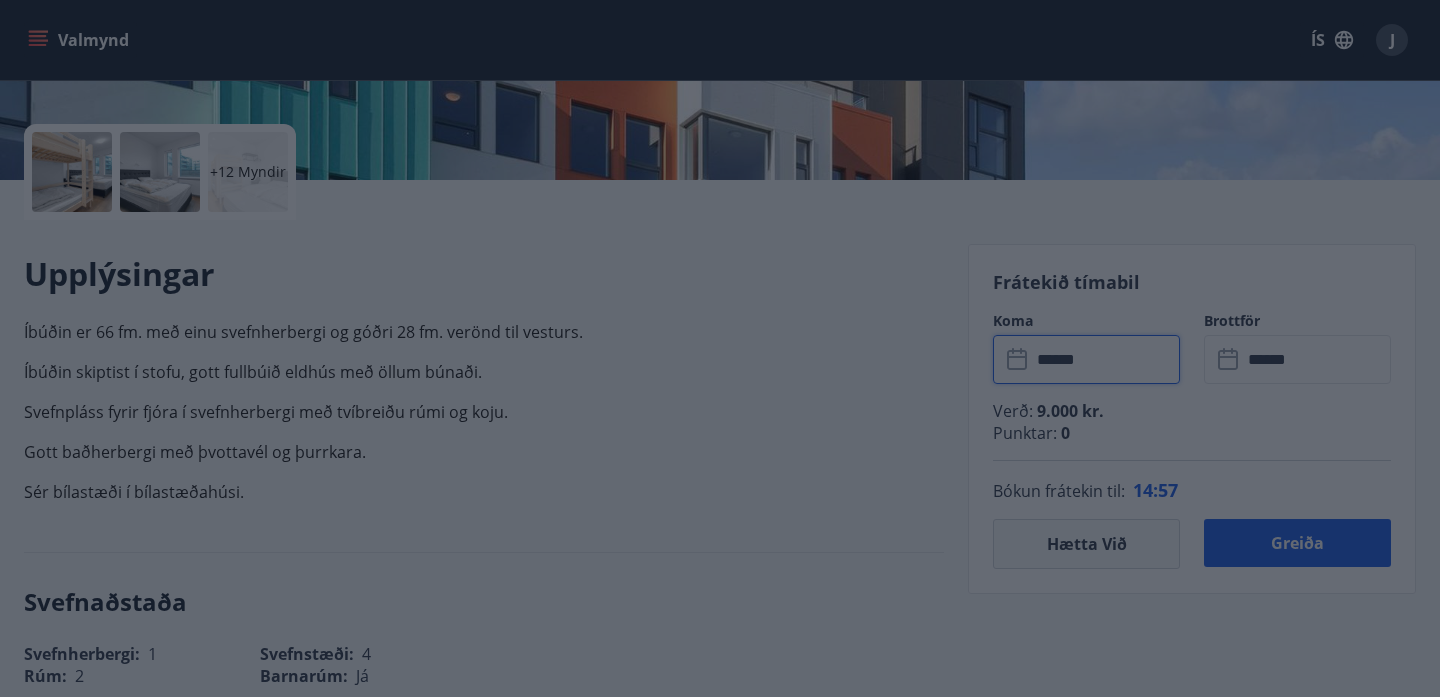 type on "******" 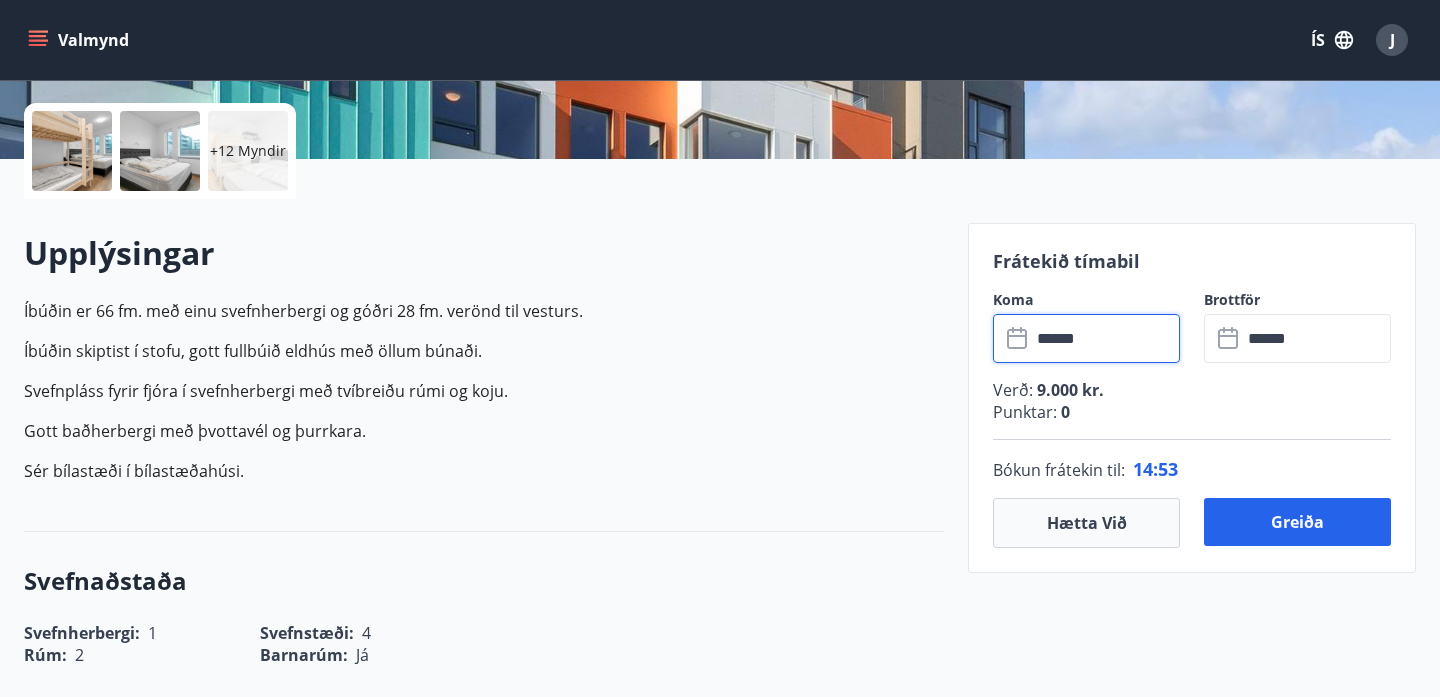scroll, scrollTop: 448, scrollLeft: 0, axis: vertical 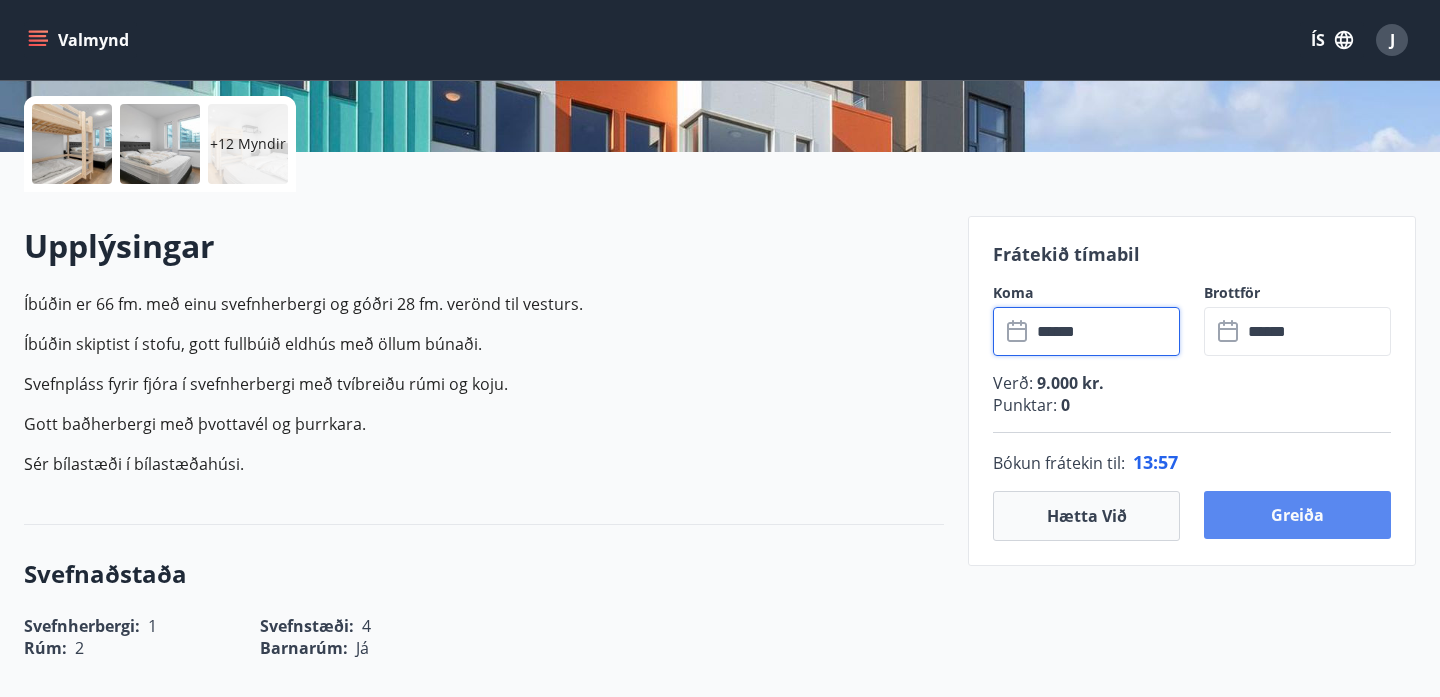 click on "Greiða" at bounding box center [1297, 515] 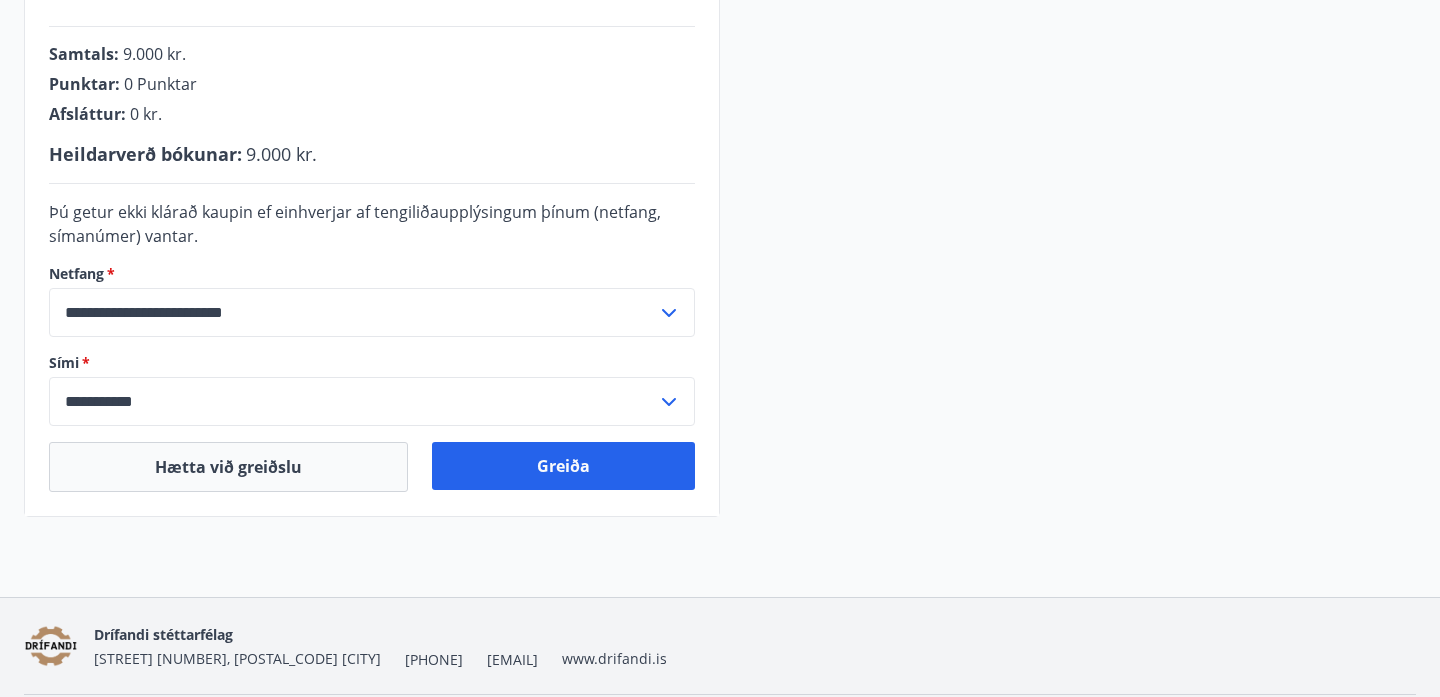 scroll, scrollTop: 723, scrollLeft: 0, axis: vertical 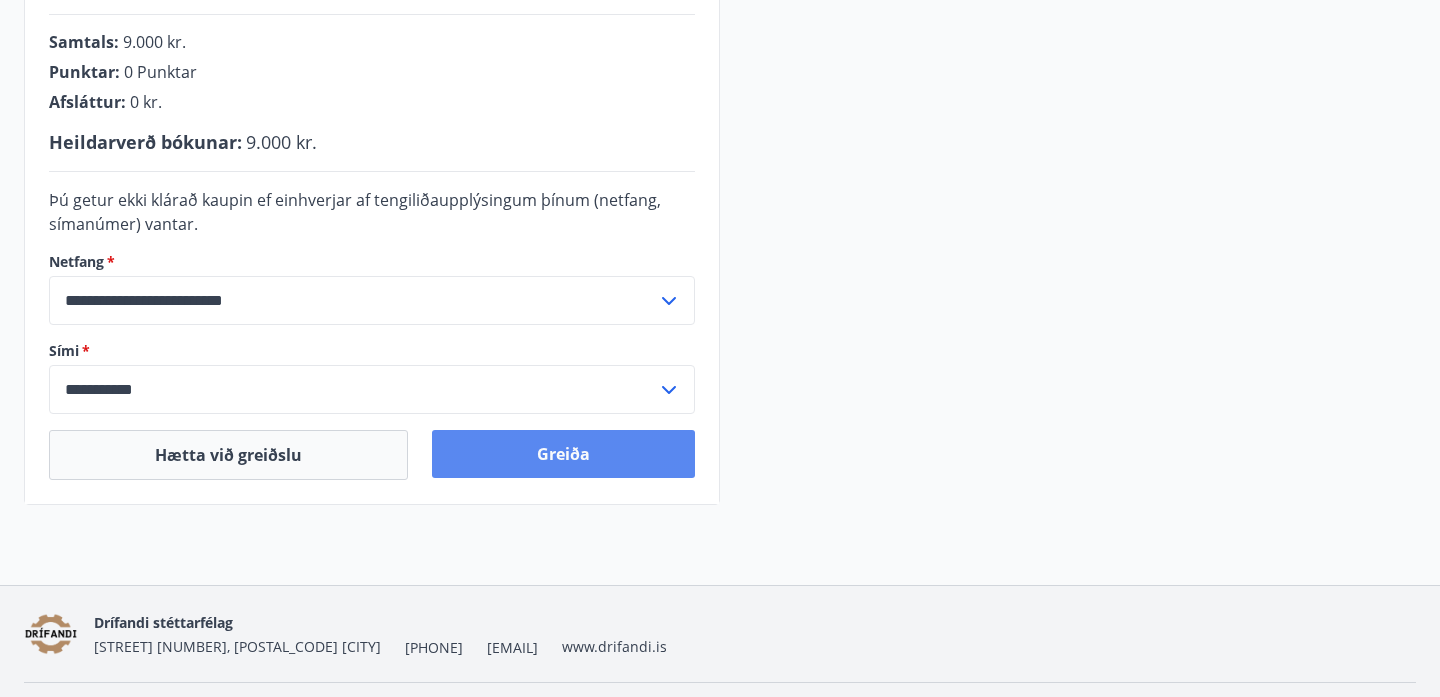 click on "Greiða" at bounding box center (563, 454) 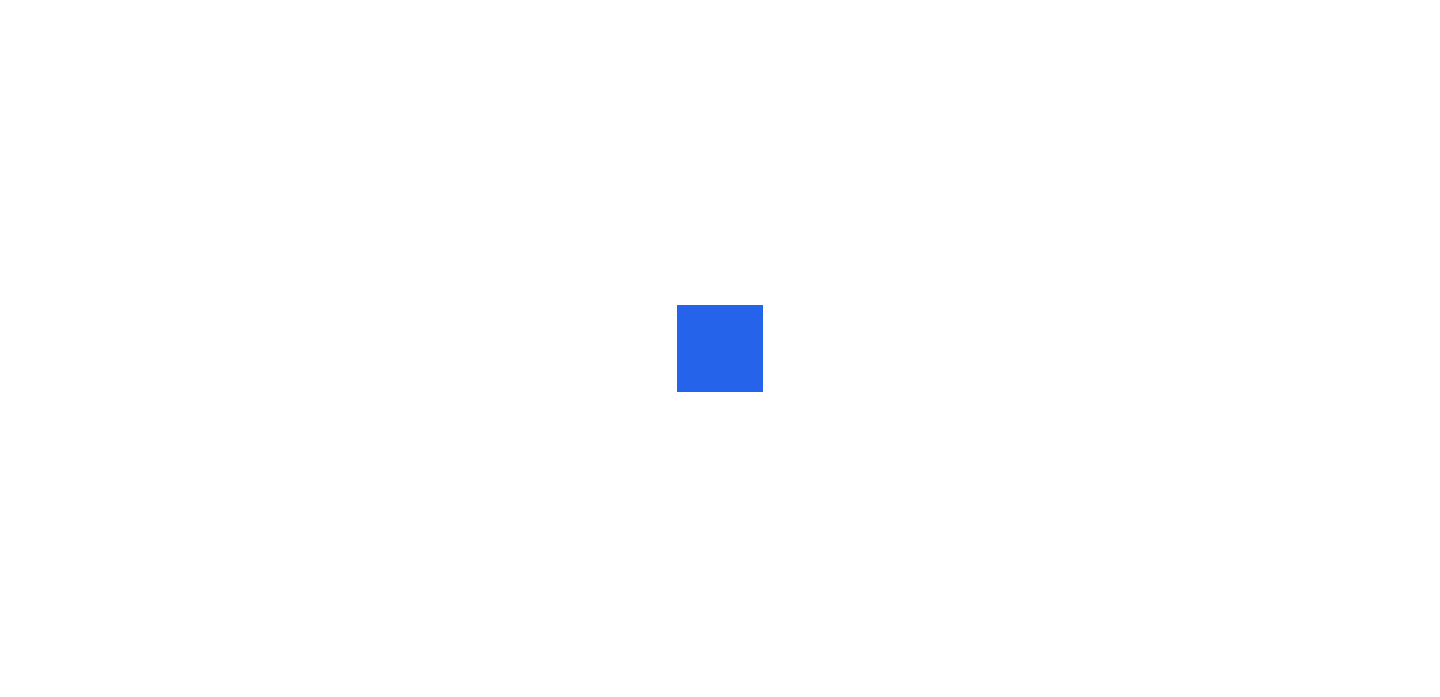 scroll, scrollTop: 0, scrollLeft: 0, axis: both 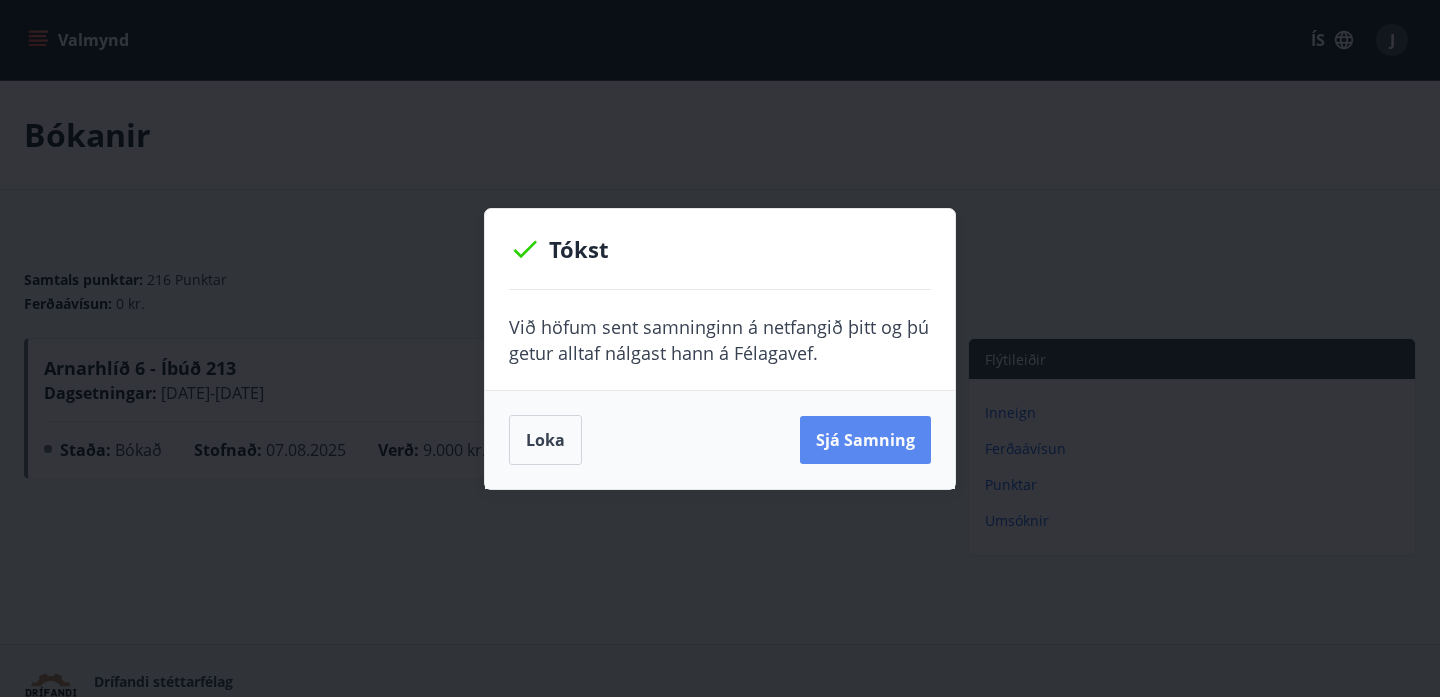 click on "Sjá samning" at bounding box center (865, 440) 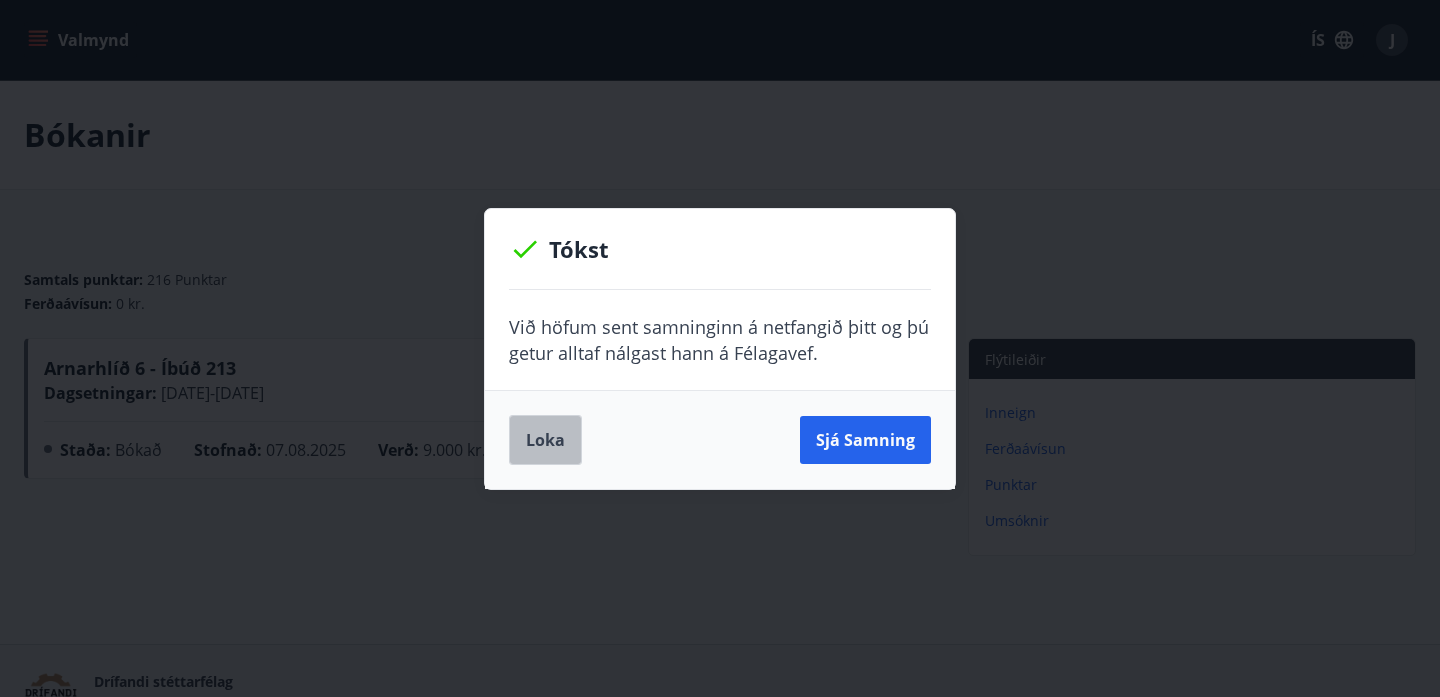 click on "Loka" at bounding box center (545, 440) 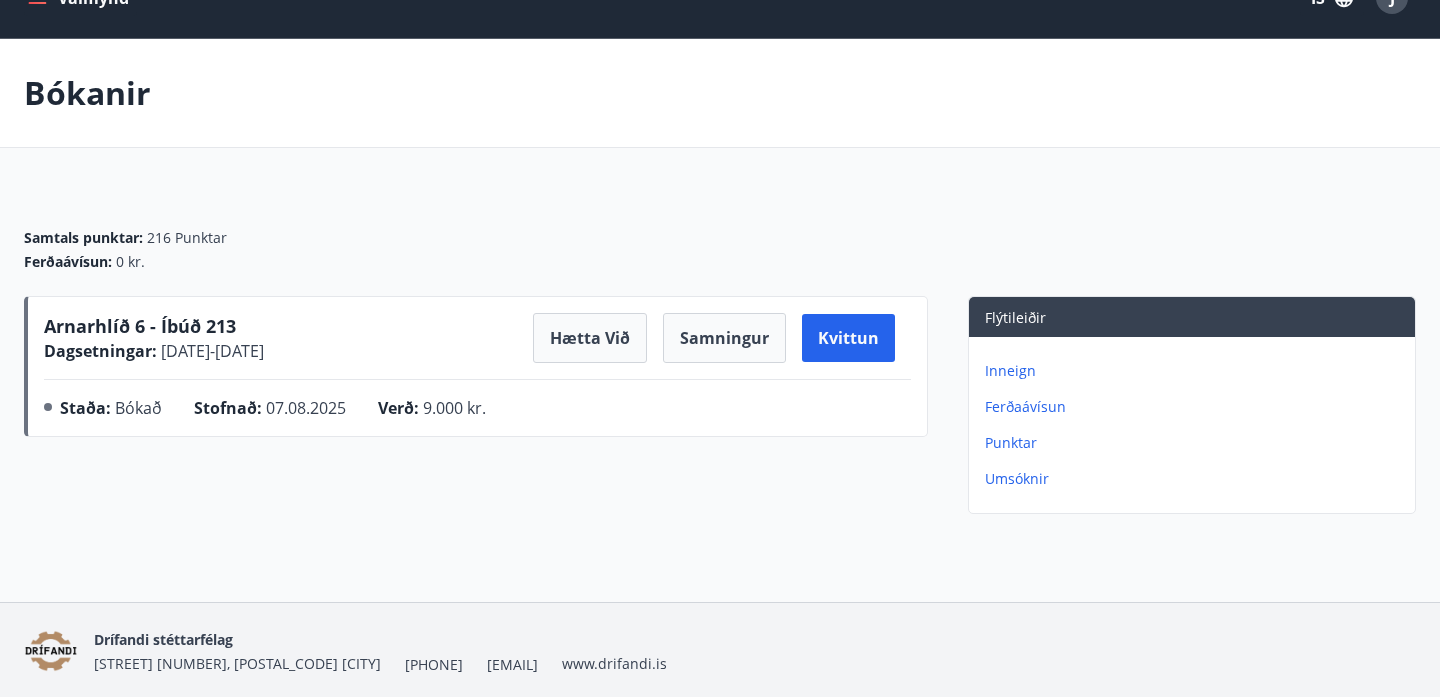 scroll, scrollTop: 45, scrollLeft: 0, axis: vertical 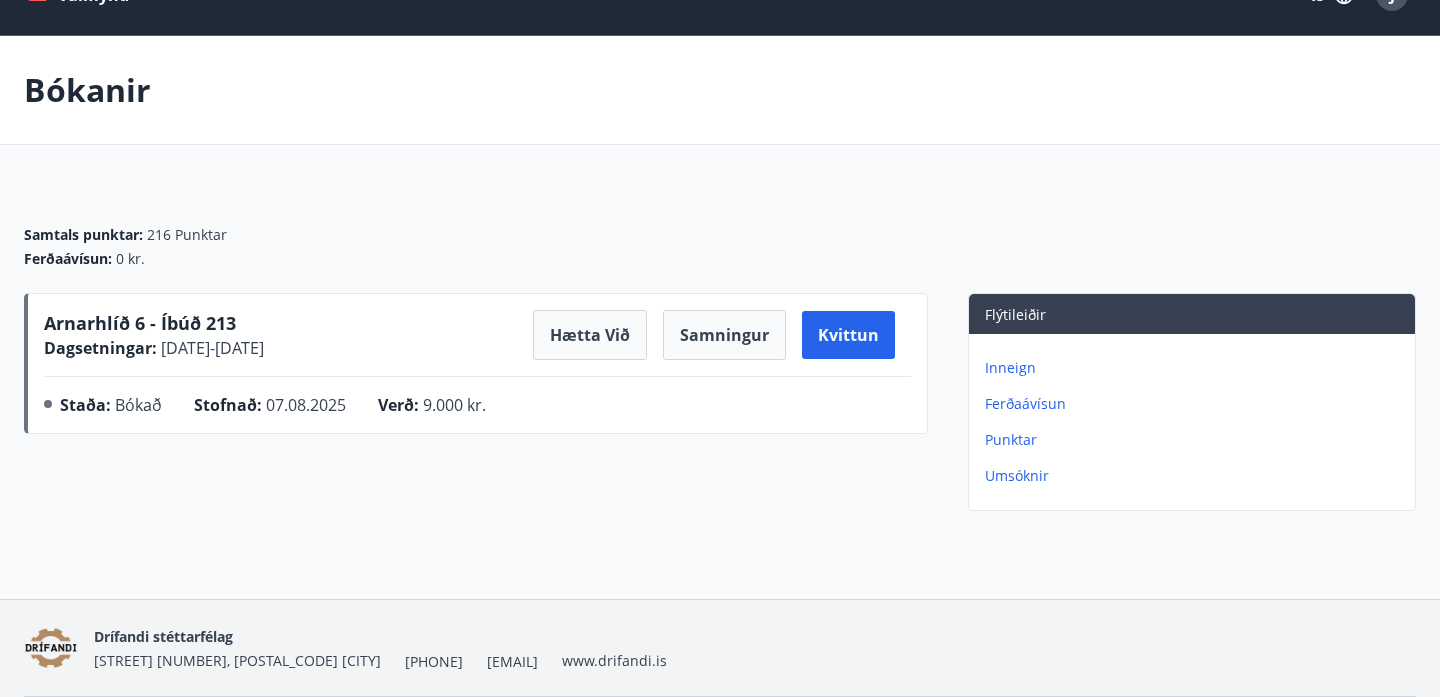 click on "Inneign" at bounding box center (1196, 368) 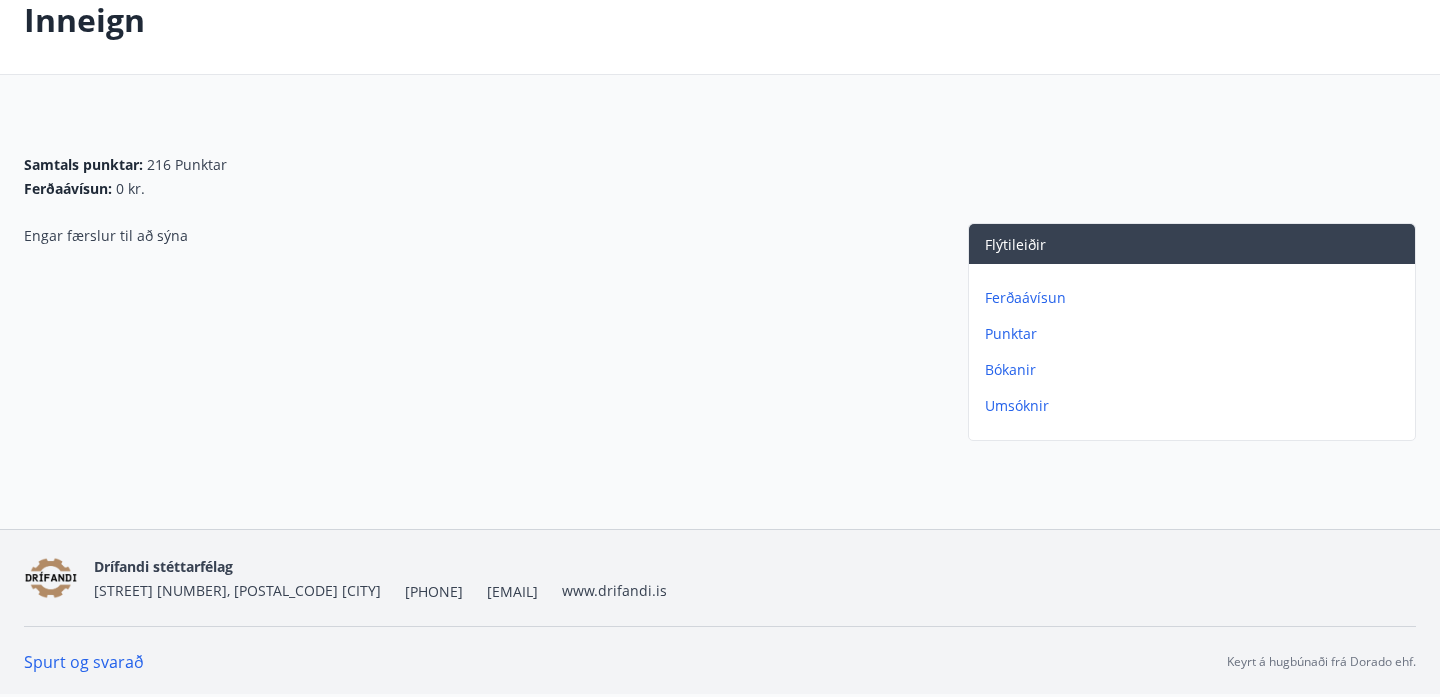 scroll, scrollTop: 115, scrollLeft: 0, axis: vertical 